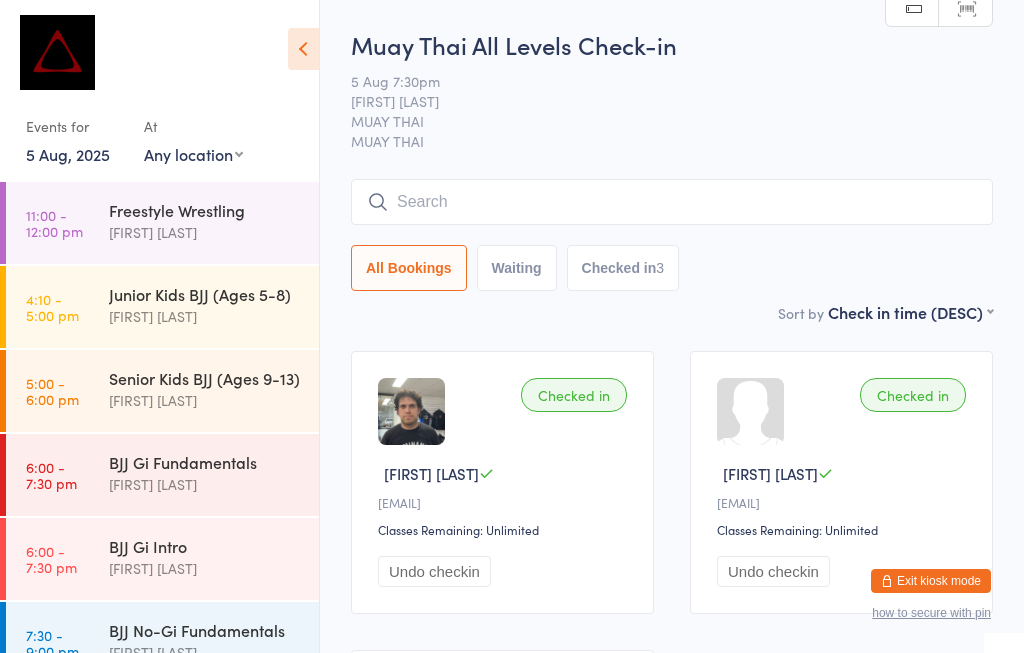 scroll, scrollTop: 77, scrollLeft: 0, axis: vertical 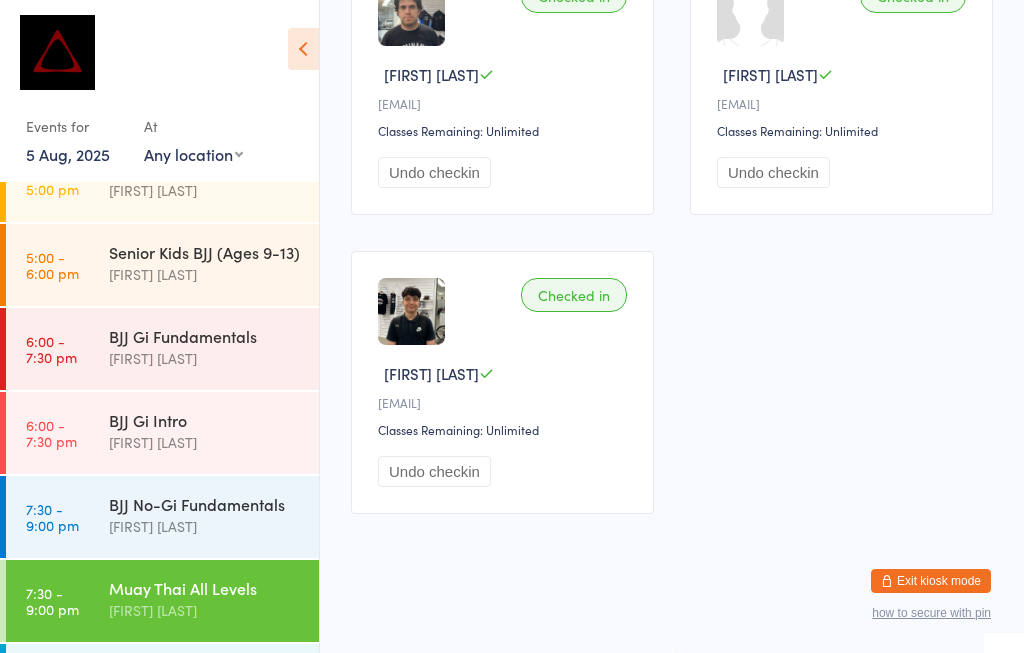 click on "5 Aug, 2025" at bounding box center (68, 154) 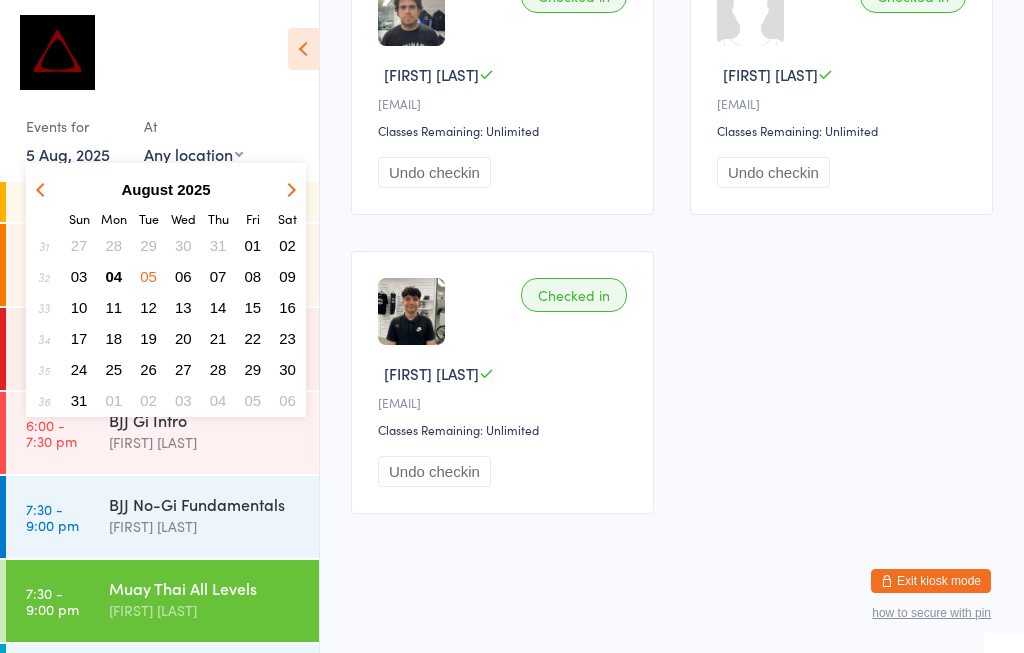 click on "06" at bounding box center [183, 276] 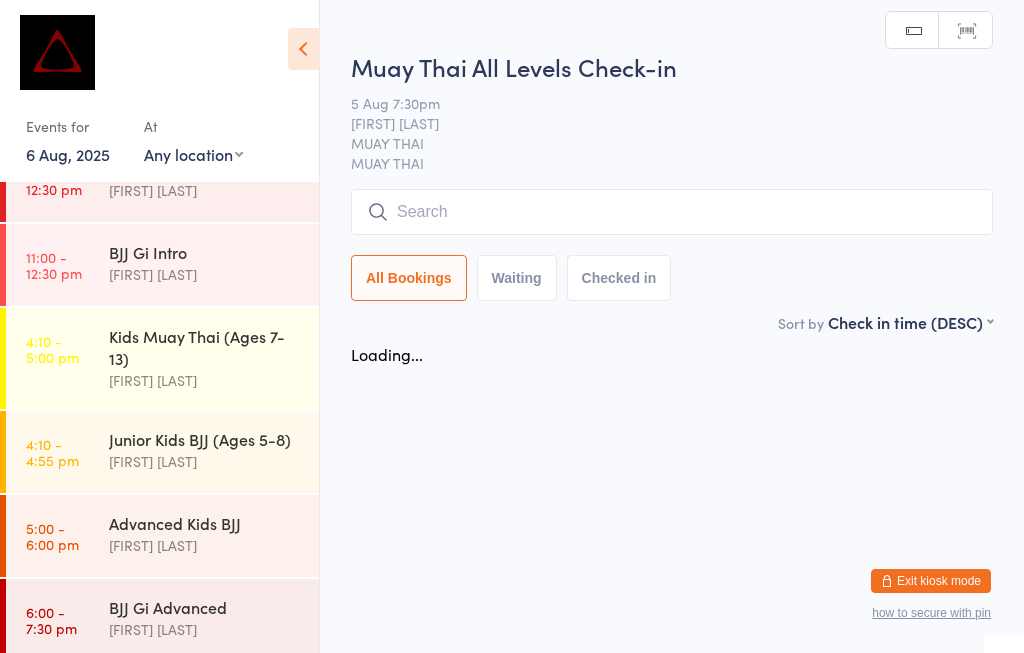 scroll, scrollTop: 0, scrollLeft: 0, axis: both 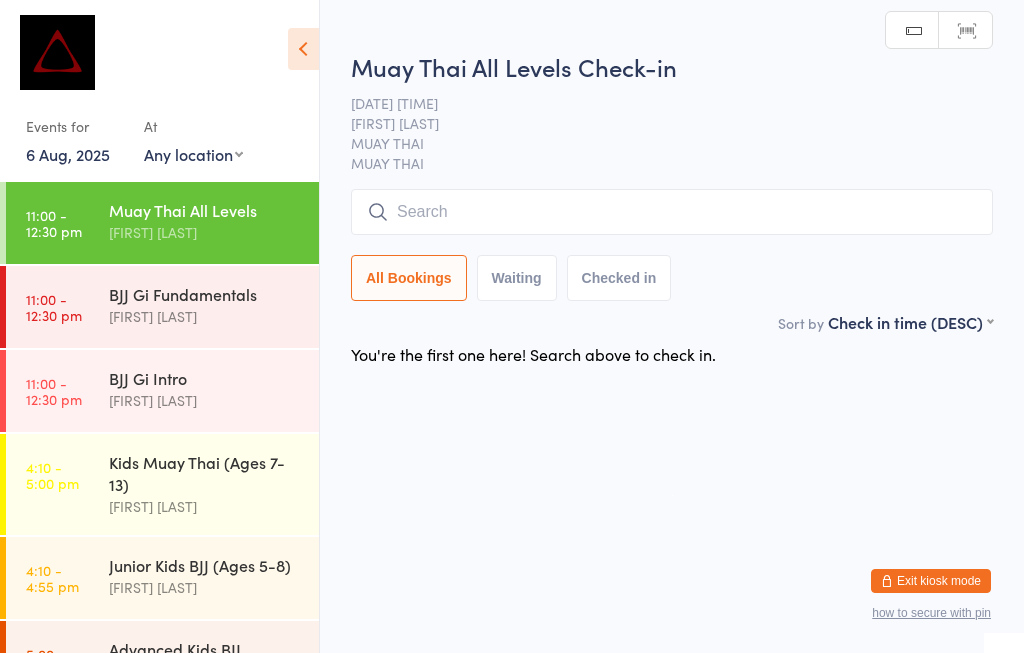 click on "BJJ Gi Fundamentals" at bounding box center (205, 294) 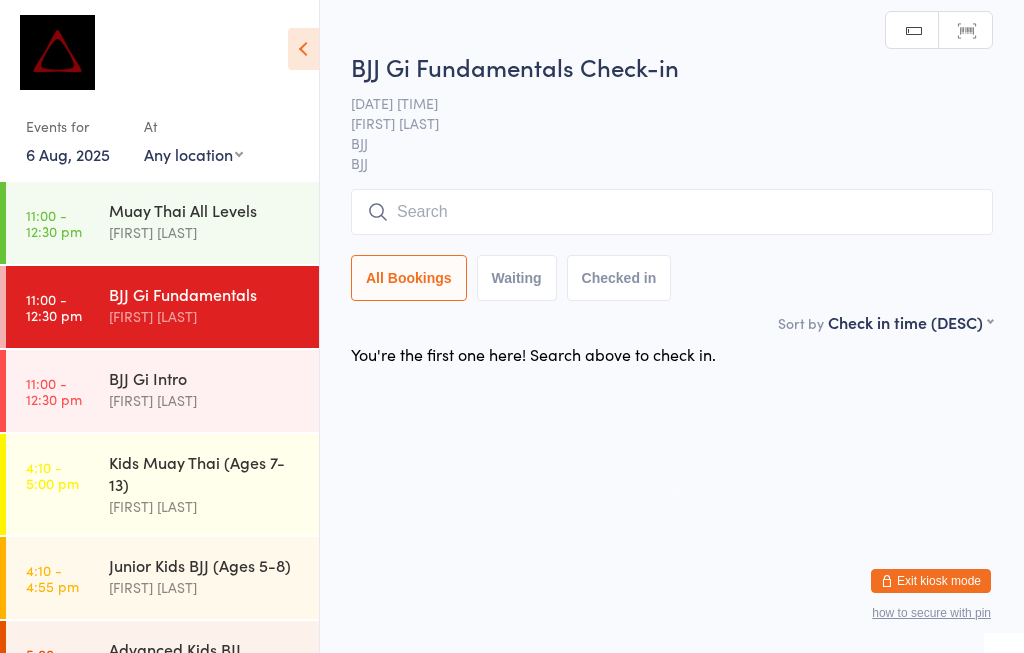 click at bounding box center [672, 212] 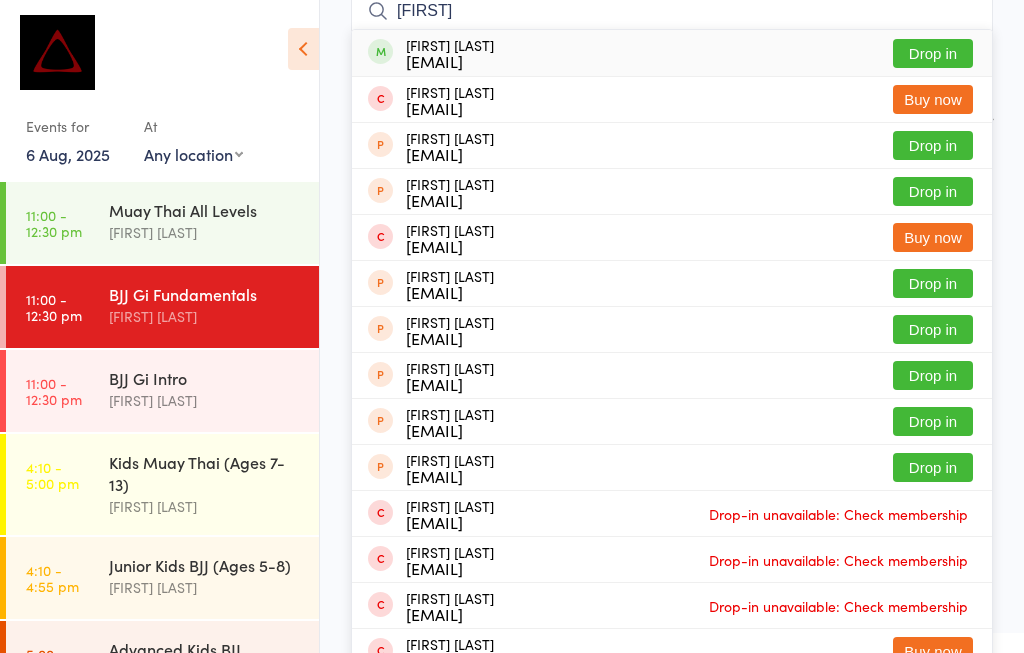 type on "[FIRST]" 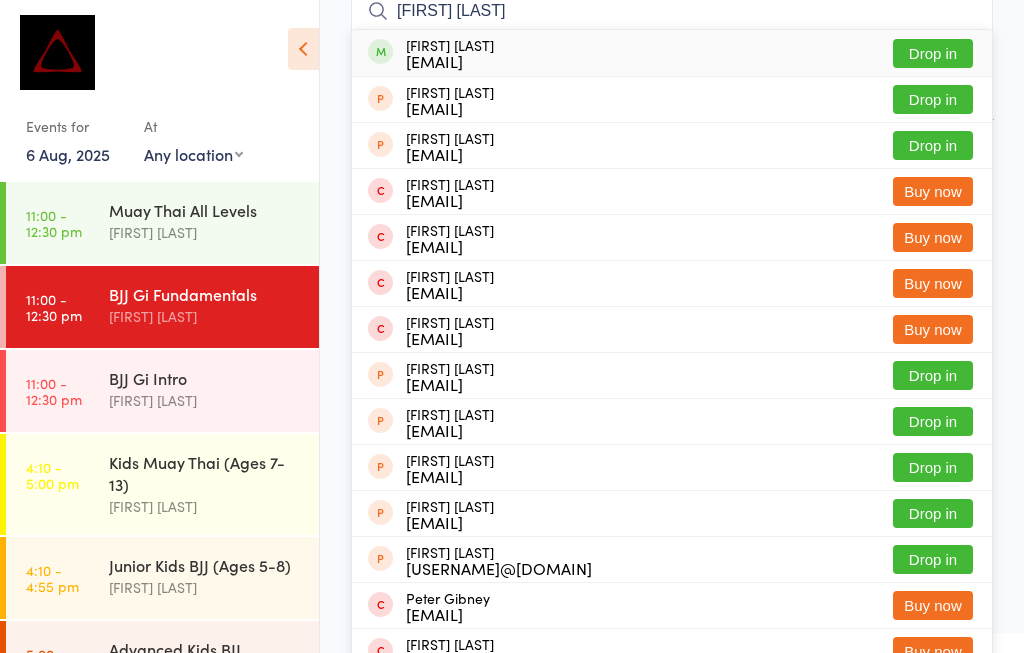 type on "[FIRST] [LAST]" 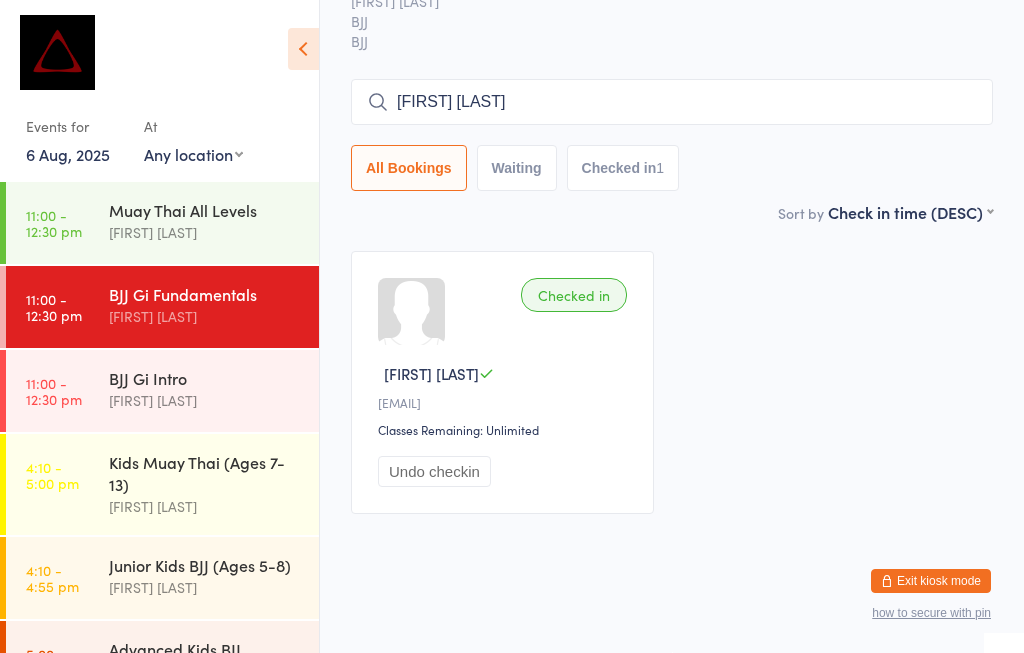 type 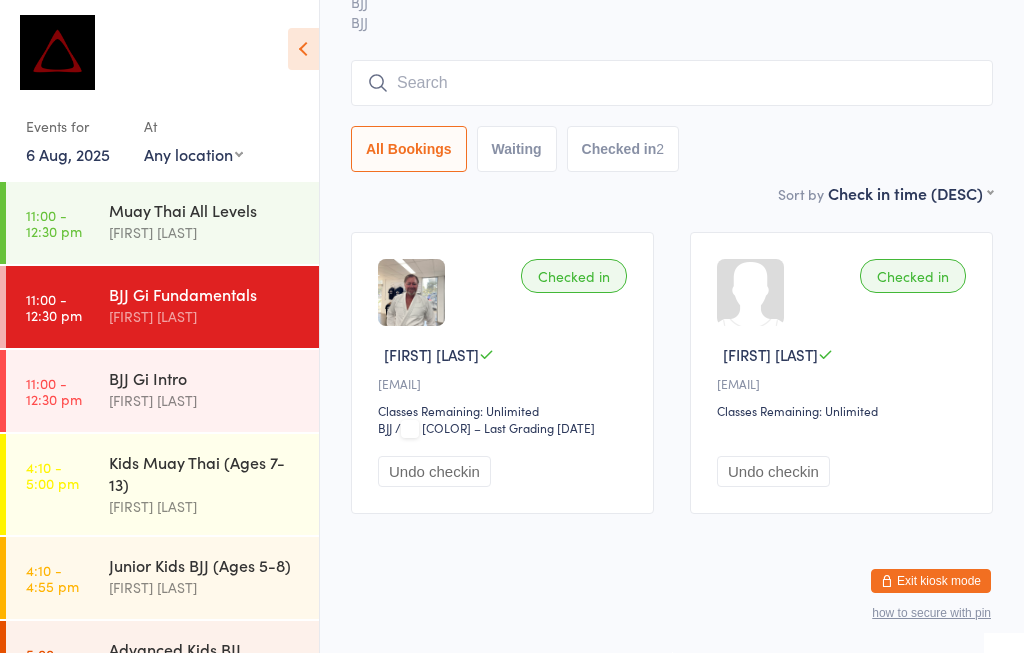 scroll, scrollTop: 163, scrollLeft: 0, axis: vertical 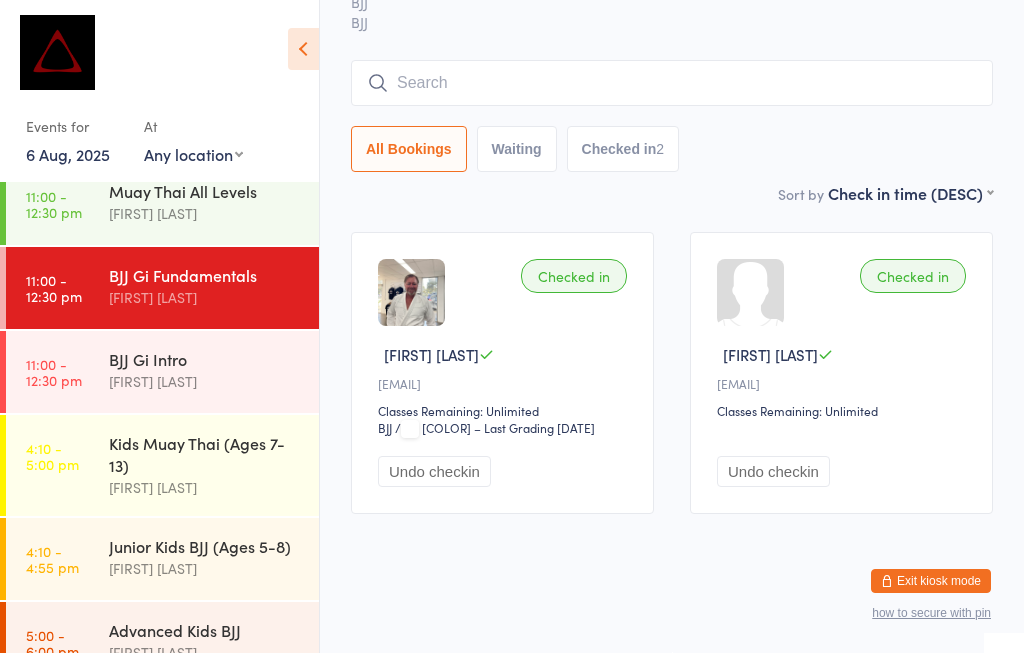 click on "Muay Thai All Levels" at bounding box center (205, 191) 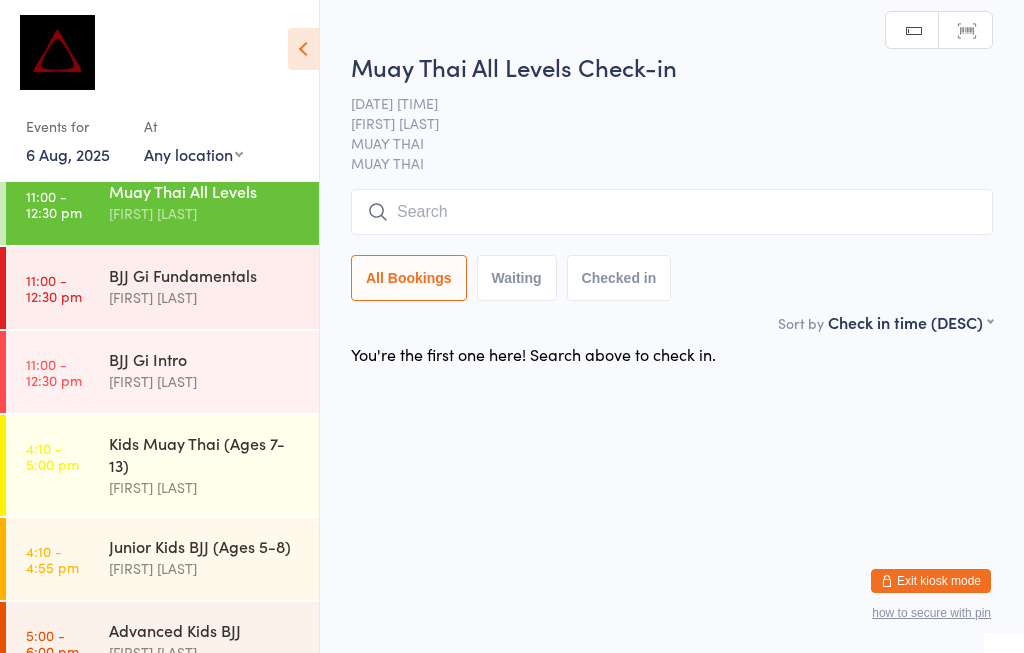 scroll, scrollTop: 139, scrollLeft: 0, axis: vertical 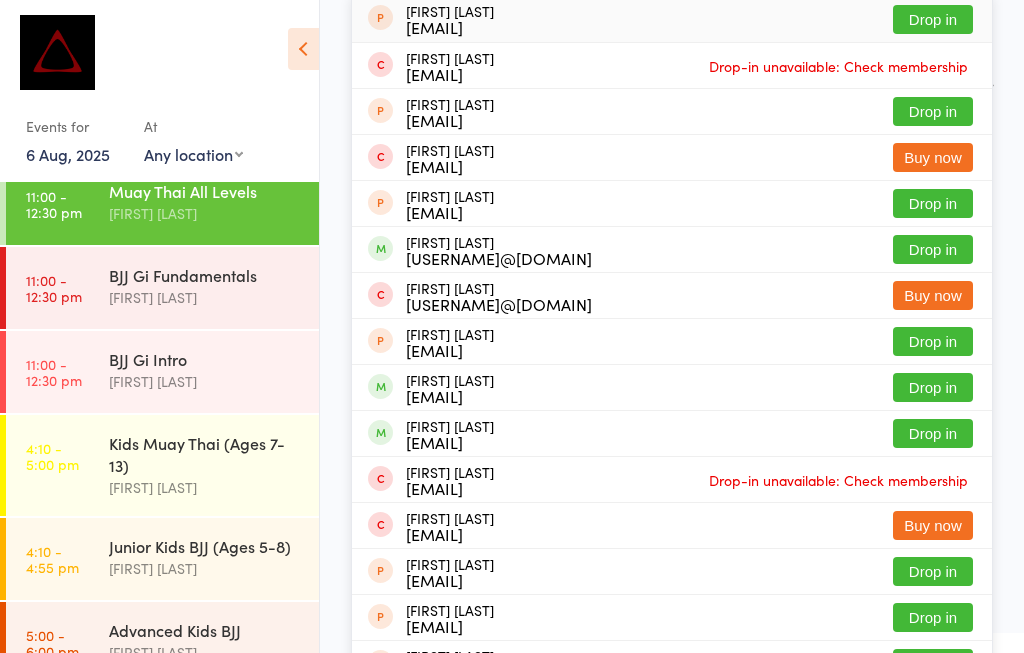 type on "A" 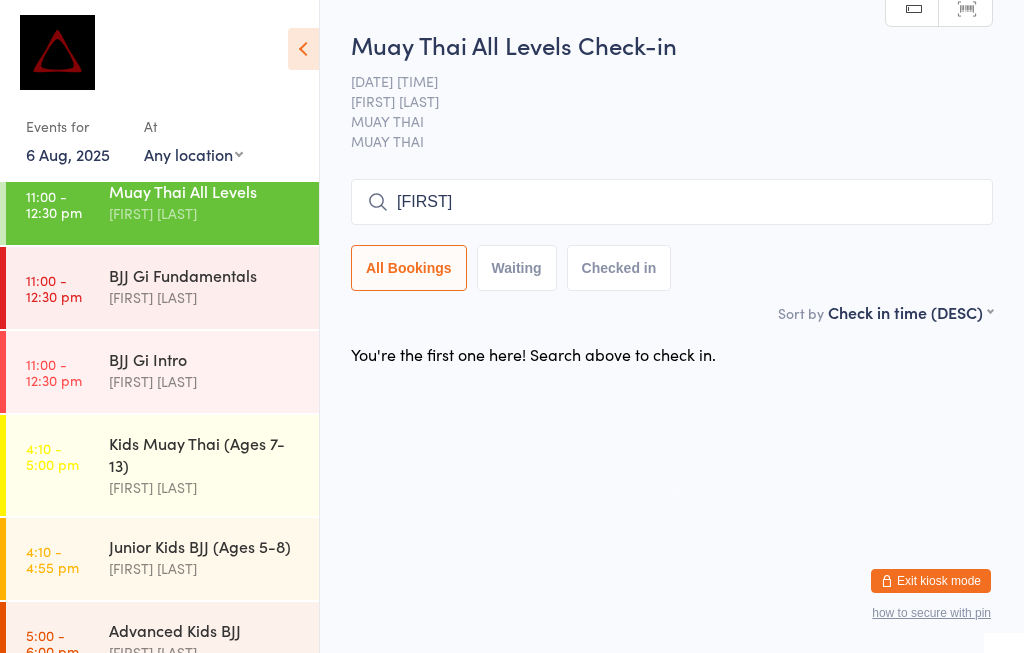 scroll, scrollTop: 106, scrollLeft: 0, axis: vertical 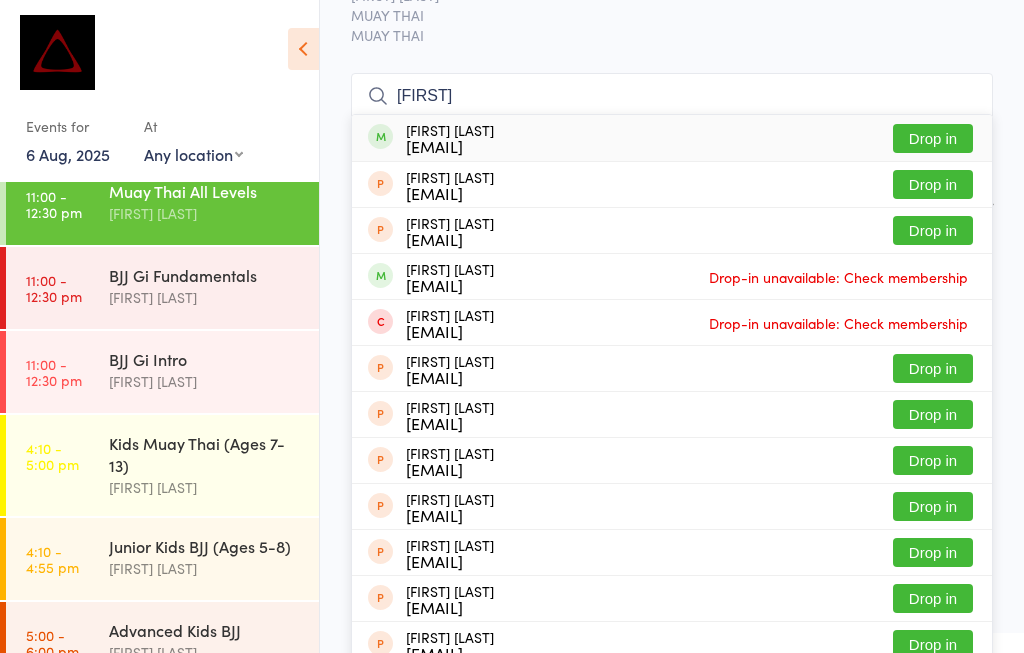 type on "[FIRST]" 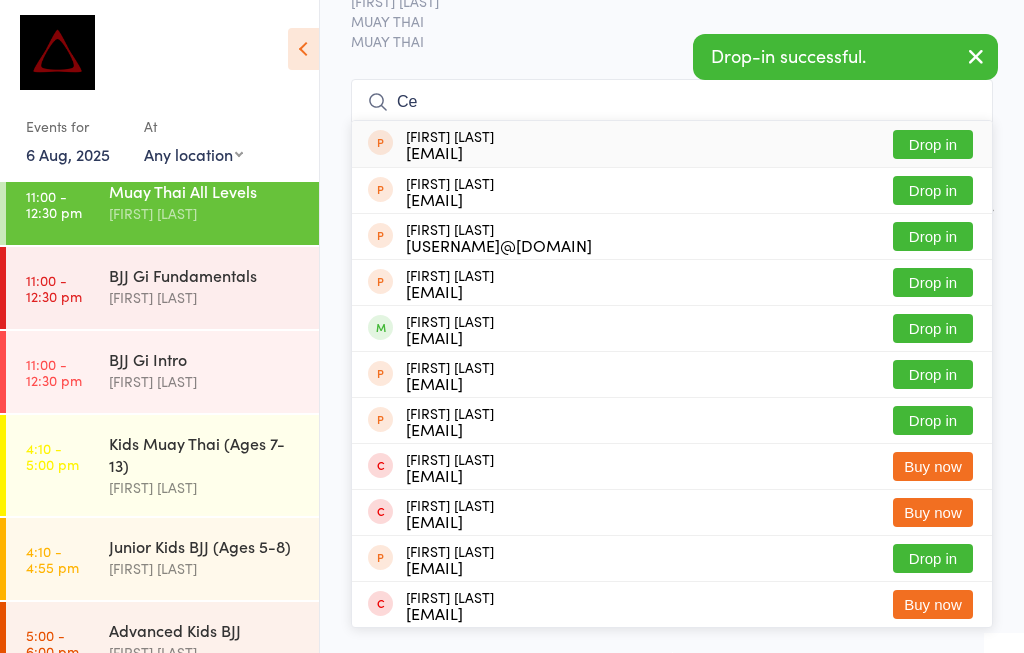 type on "C" 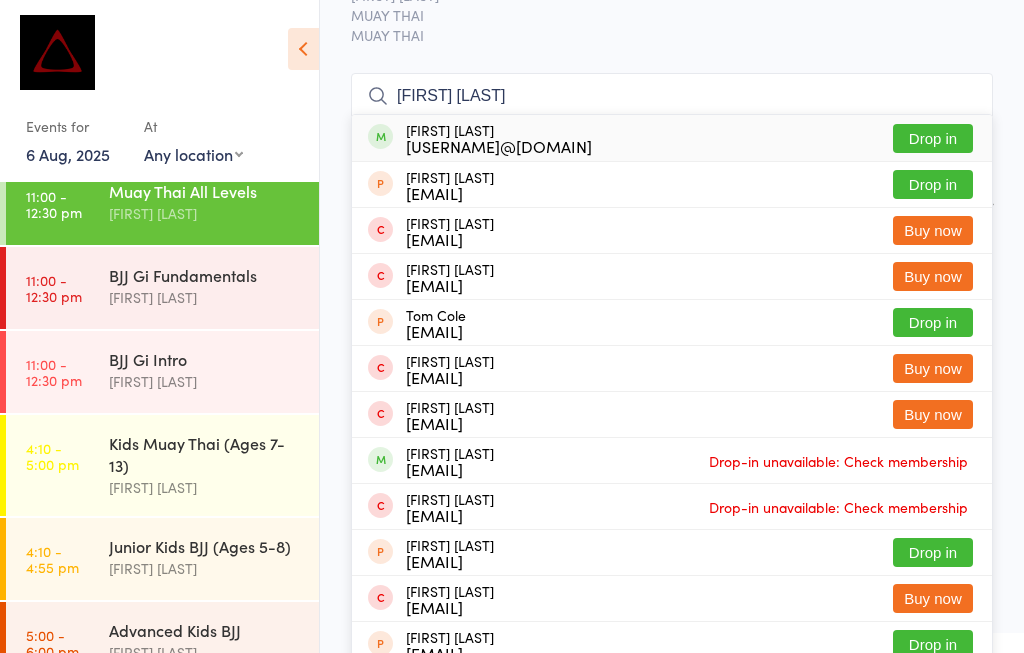 type on "[FIRST] [LAST]" 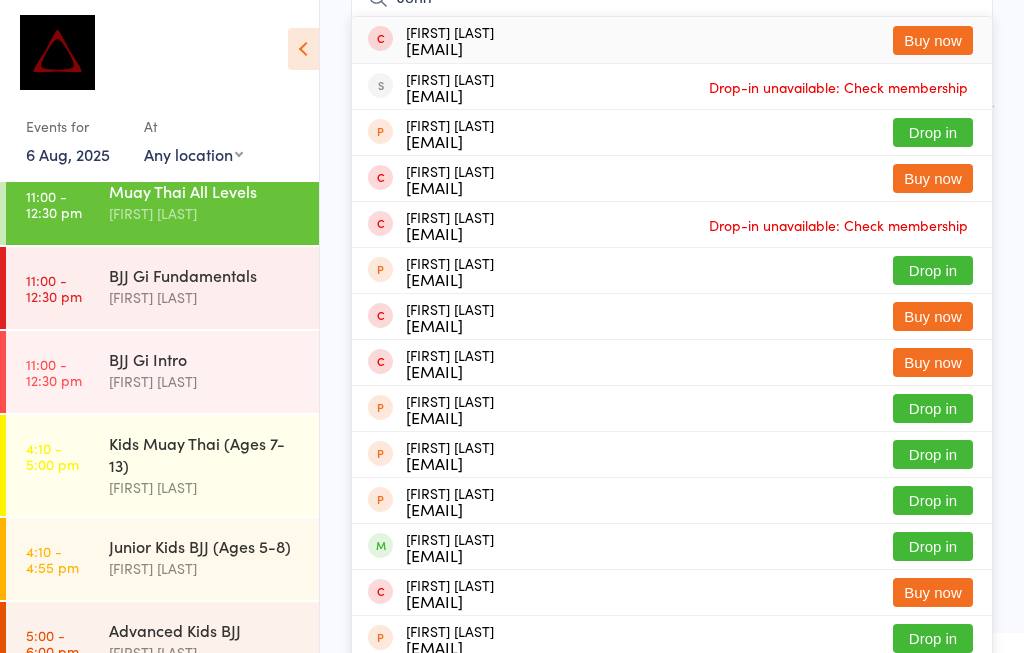 scroll, scrollTop: 199, scrollLeft: 0, axis: vertical 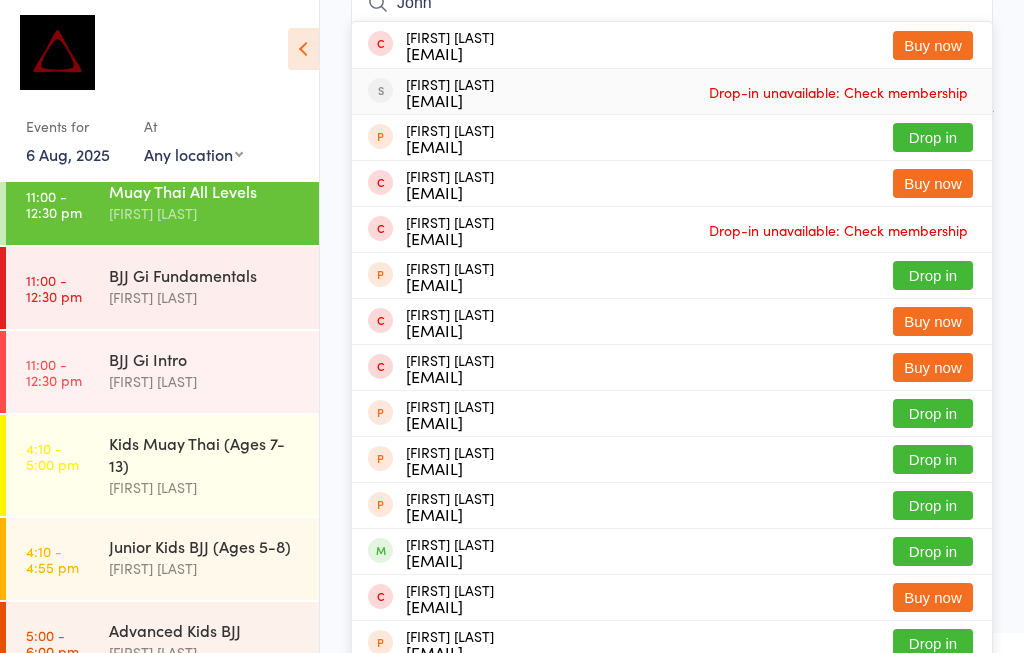 type on "John" 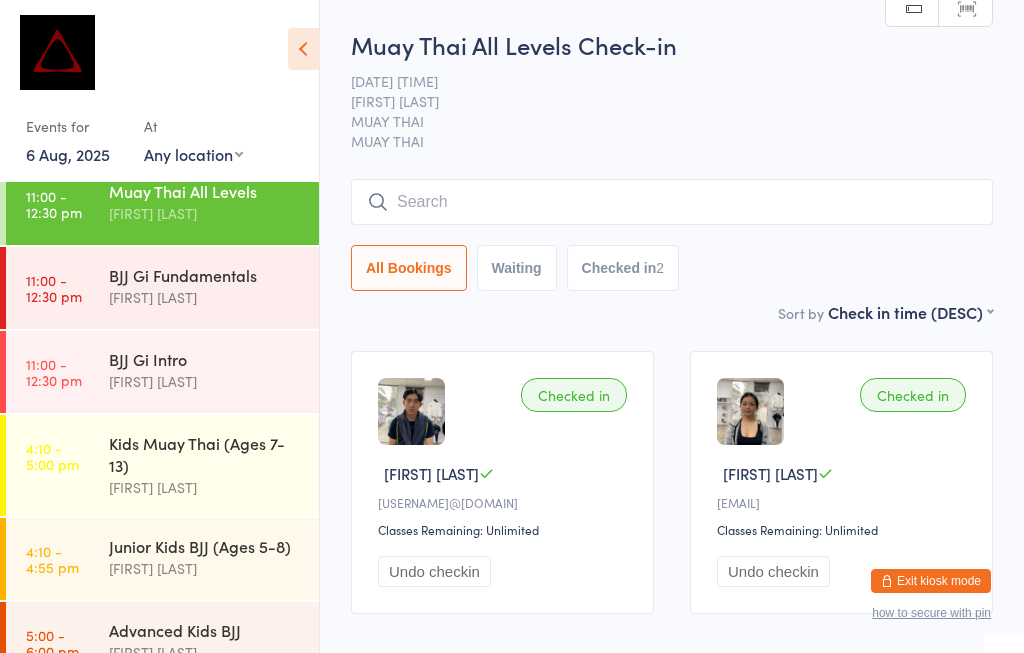 scroll, scrollTop: 0, scrollLeft: 0, axis: both 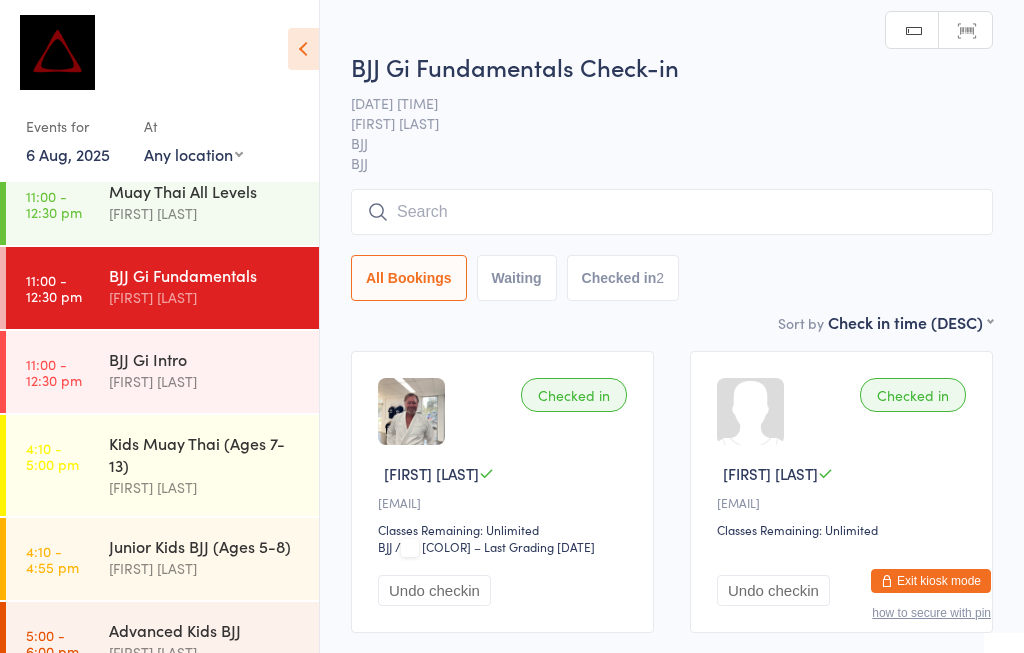 click on "BJJ Gi Fundamentals" at bounding box center (205, 275) 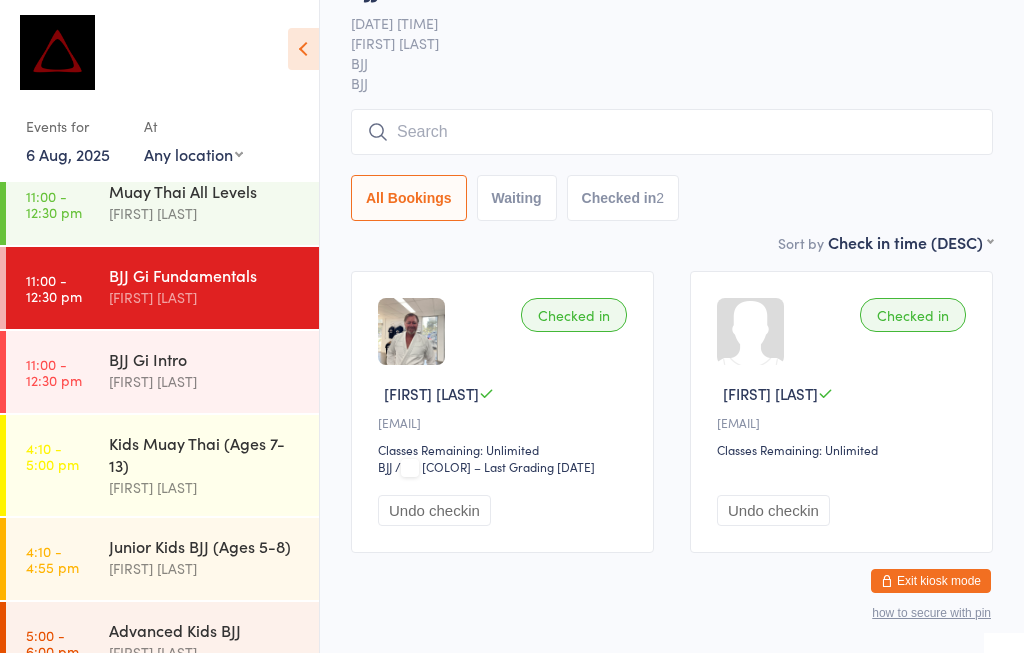 scroll, scrollTop: 191, scrollLeft: 0, axis: vertical 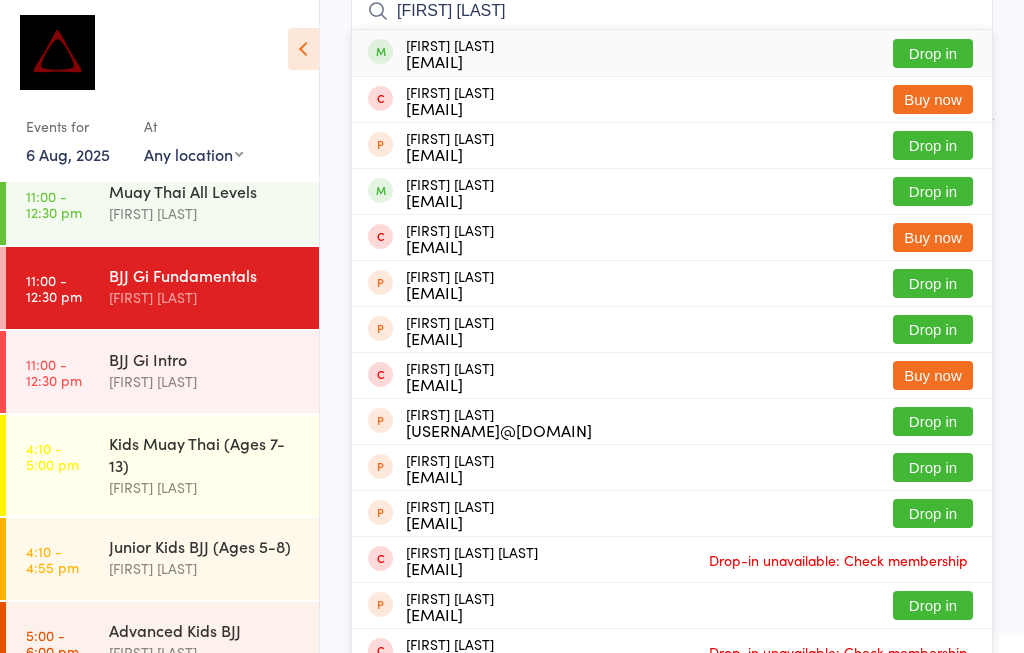 type on "[FIRST] [LAST]" 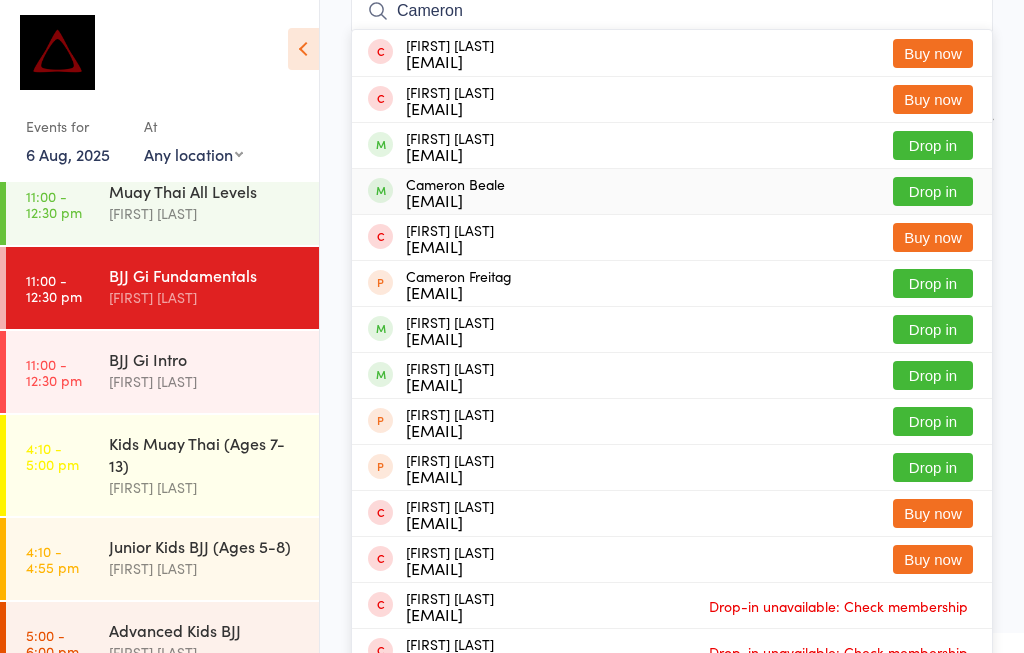 type on "Cameron" 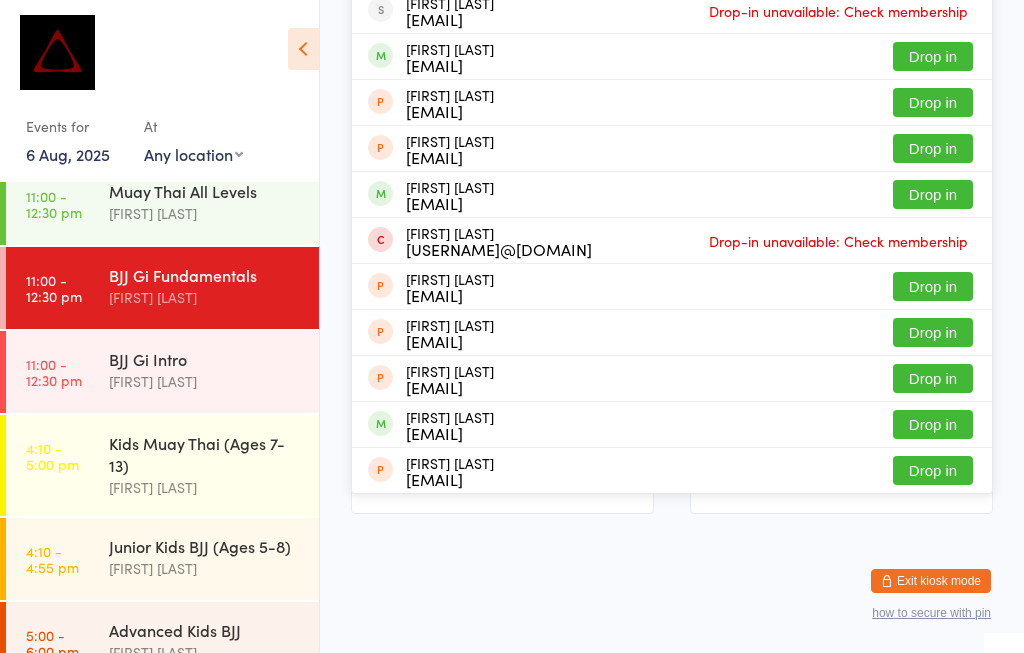 scroll, scrollTop: 501, scrollLeft: 0, axis: vertical 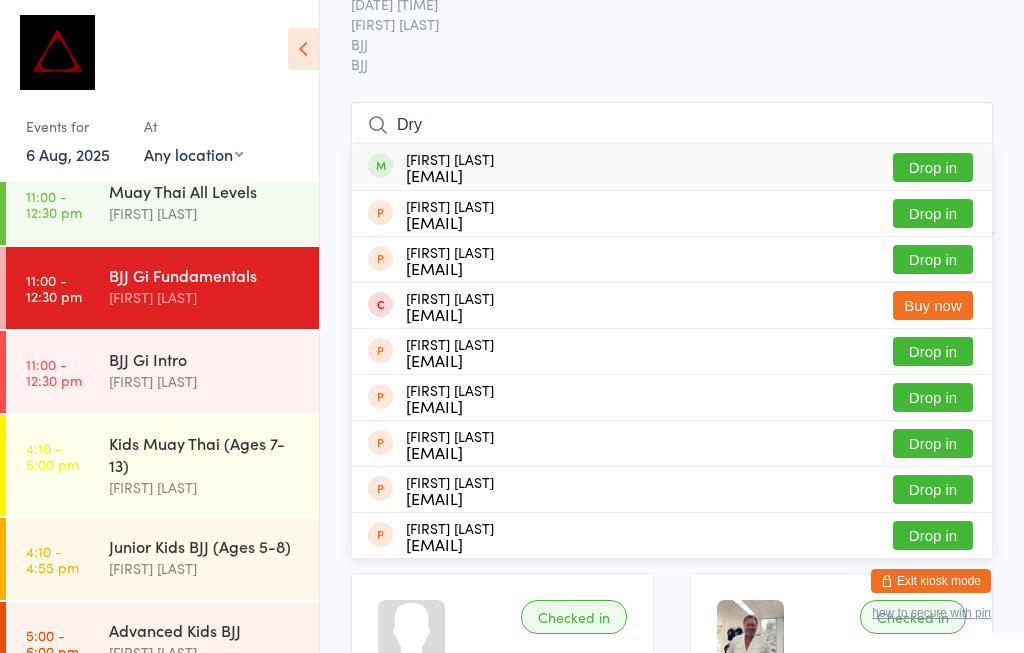 type on "Dry" 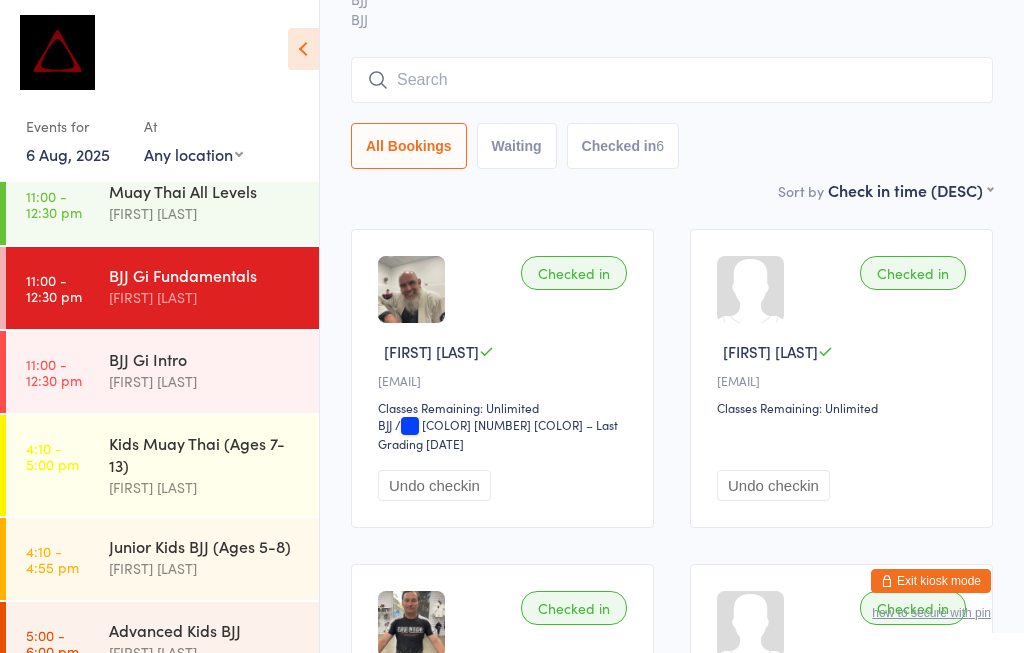 scroll, scrollTop: 185, scrollLeft: 0, axis: vertical 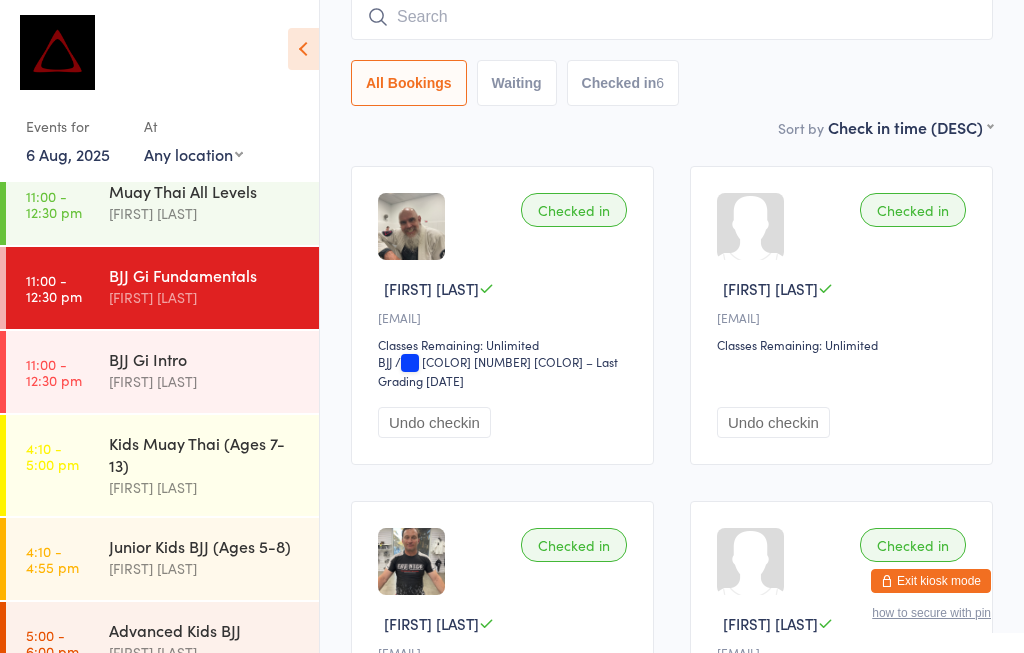 click on "BJJ Gi Fundamentals" at bounding box center (205, 275) 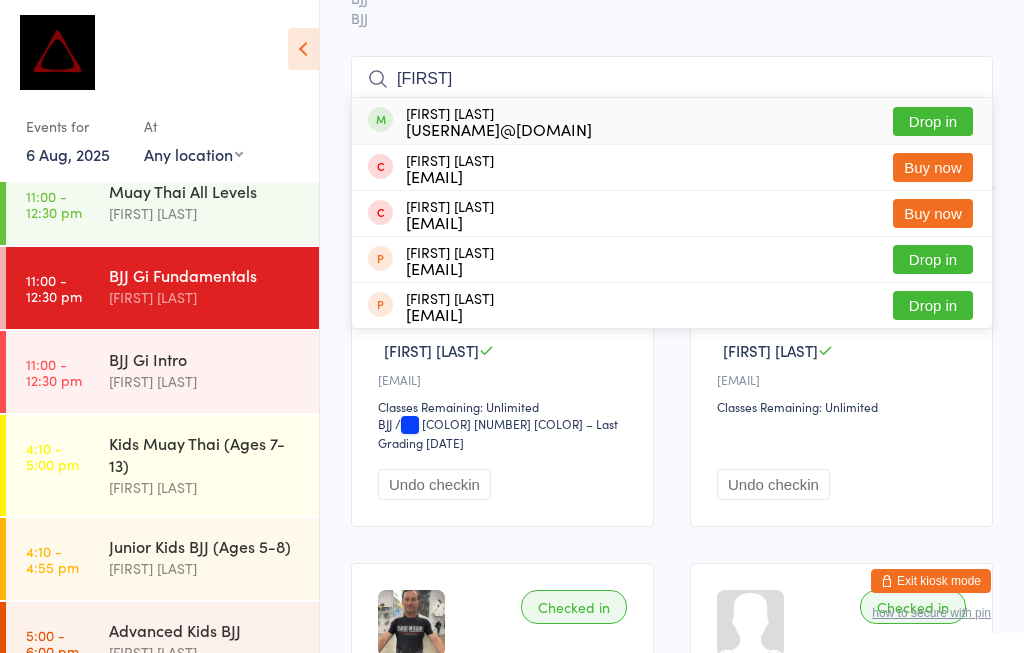 scroll, scrollTop: 146, scrollLeft: 0, axis: vertical 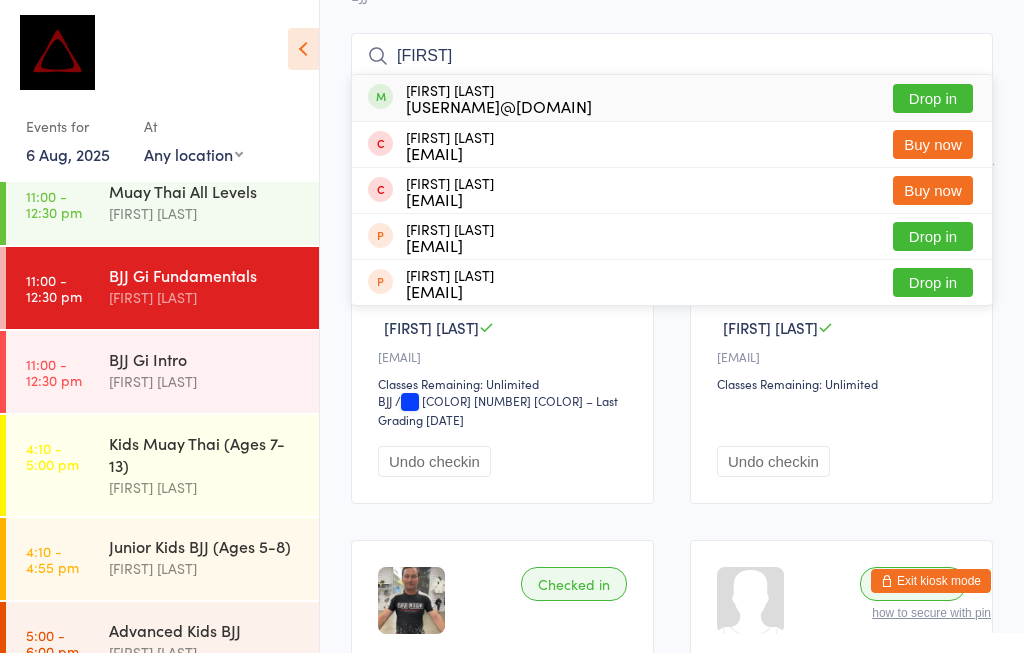 type on "[FIRST]" 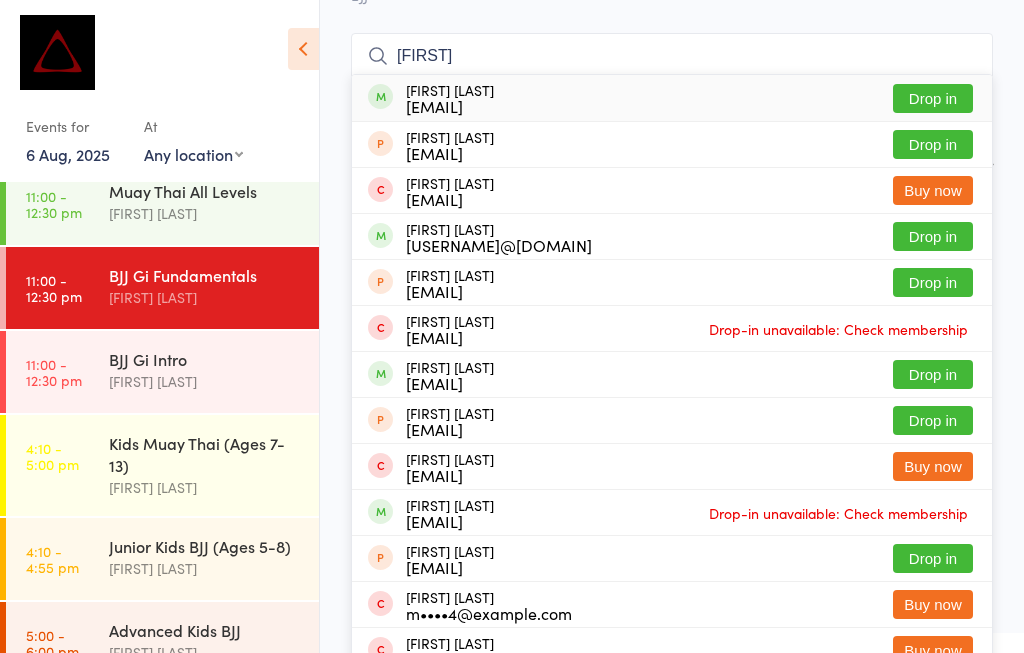 type on "[FIRST]" 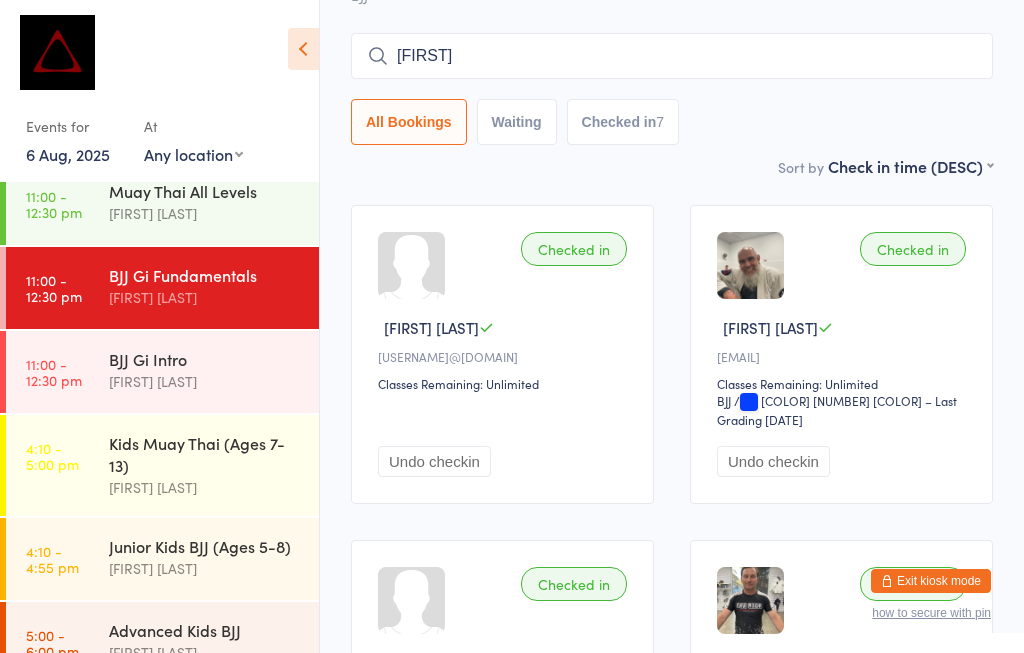 type 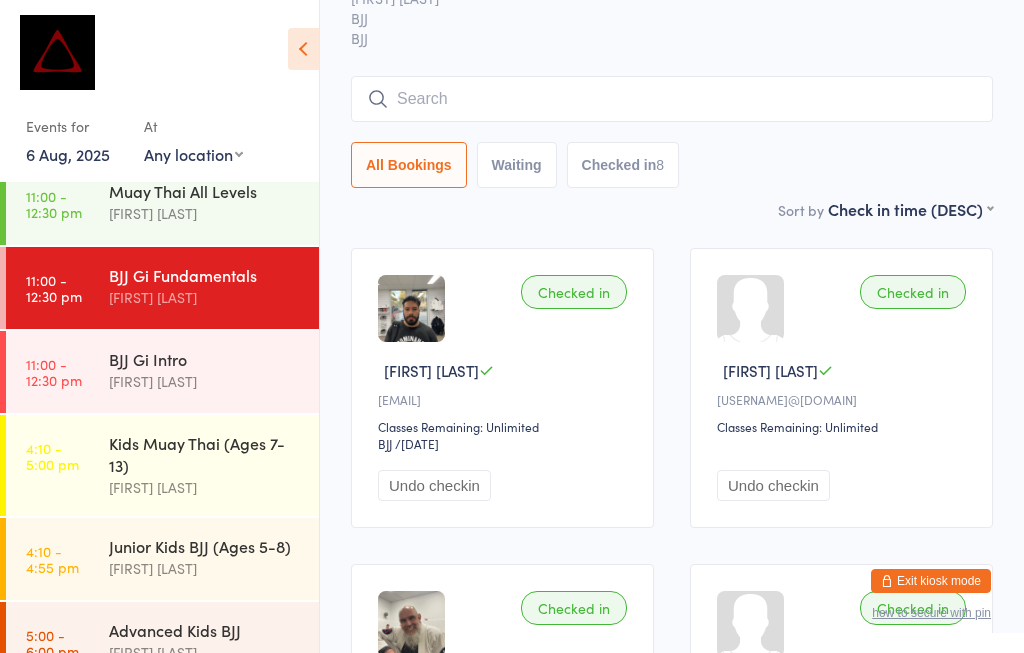 scroll, scrollTop: 153, scrollLeft: 0, axis: vertical 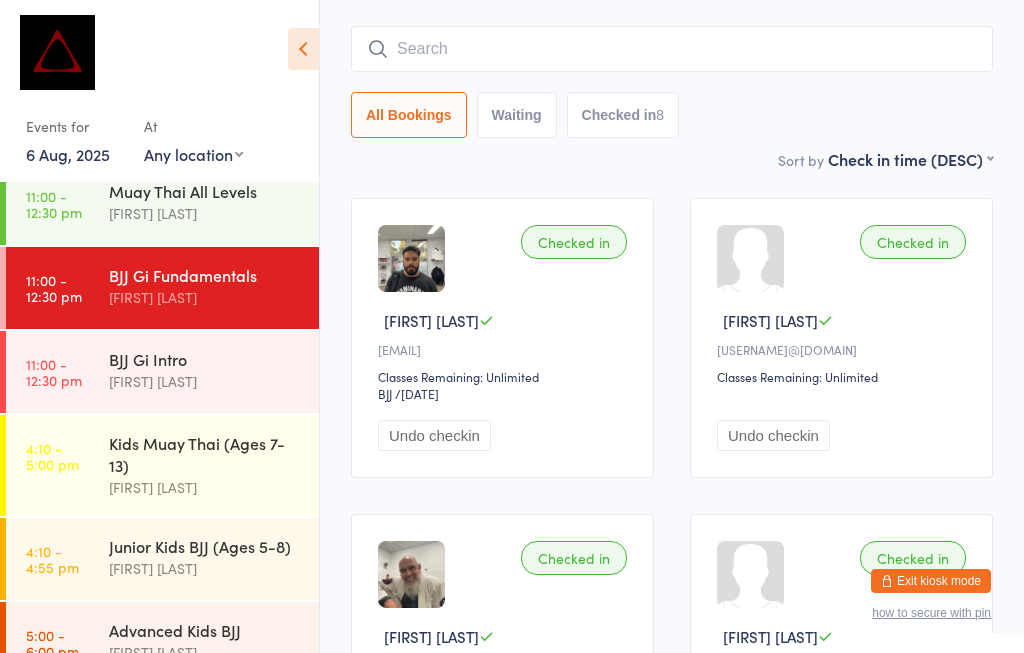 click on "[FIRST] [LAST]" at bounding box center [205, 297] 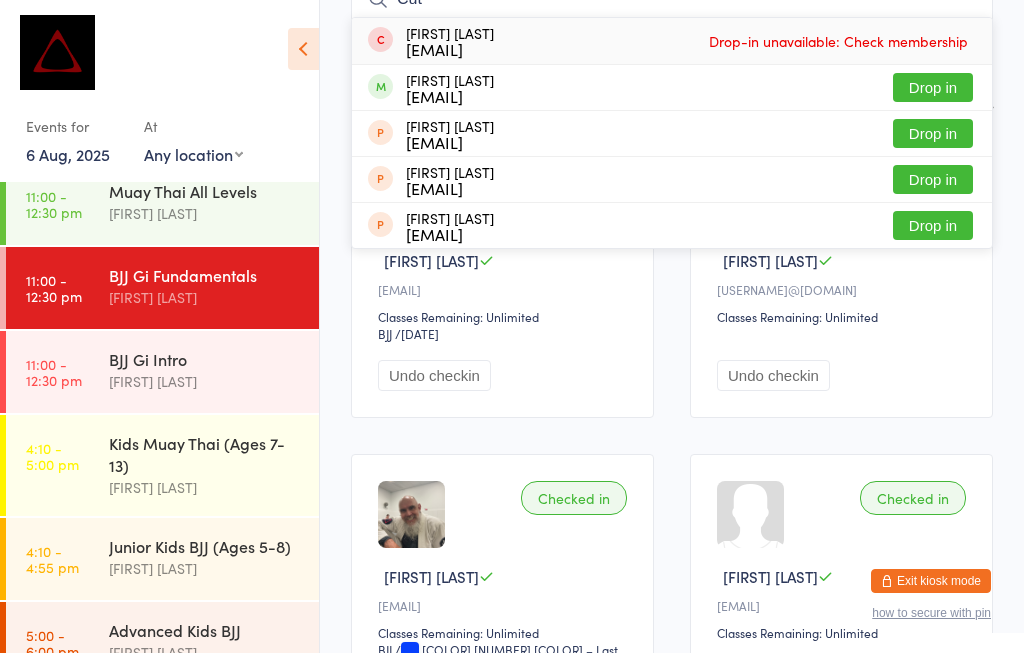 scroll, scrollTop: 212, scrollLeft: 0, axis: vertical 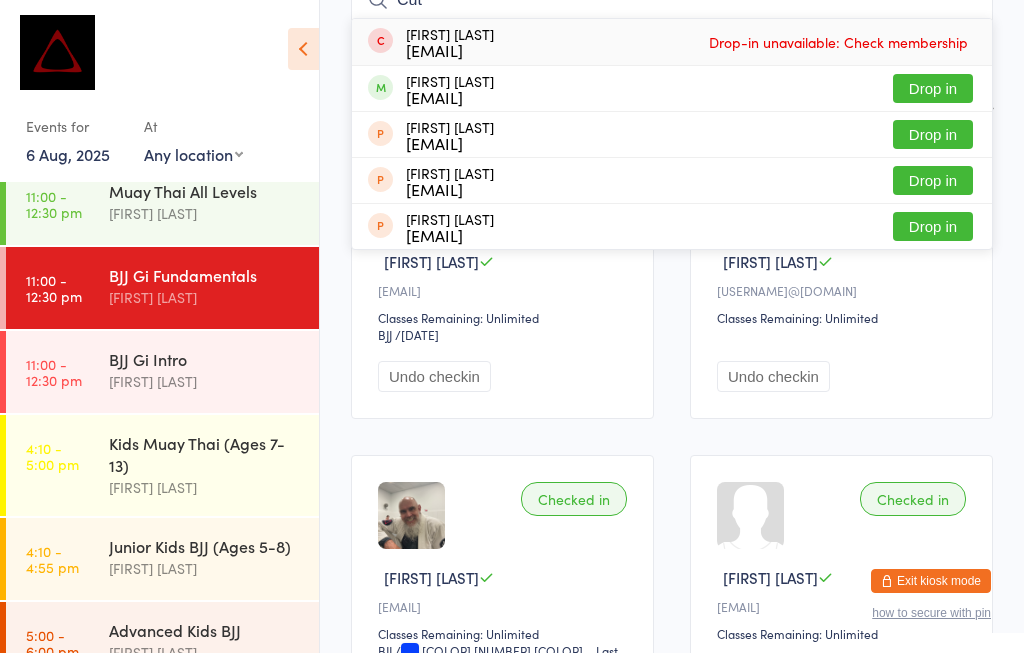 type on "Cut" 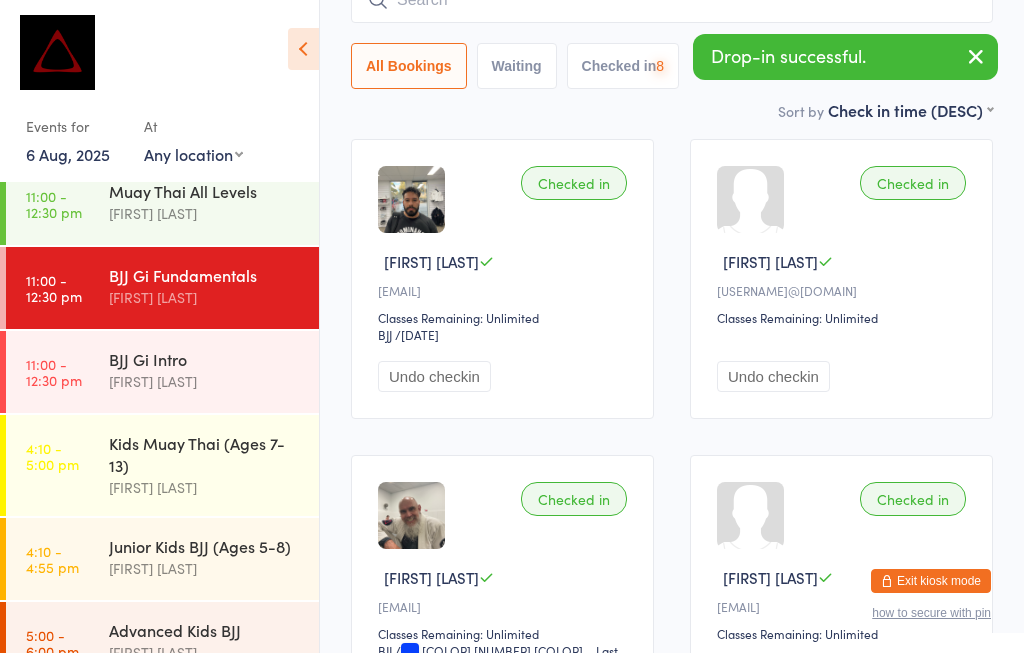 scroll, scrollTop: 87, scrollLeft: 0, axis: vertical 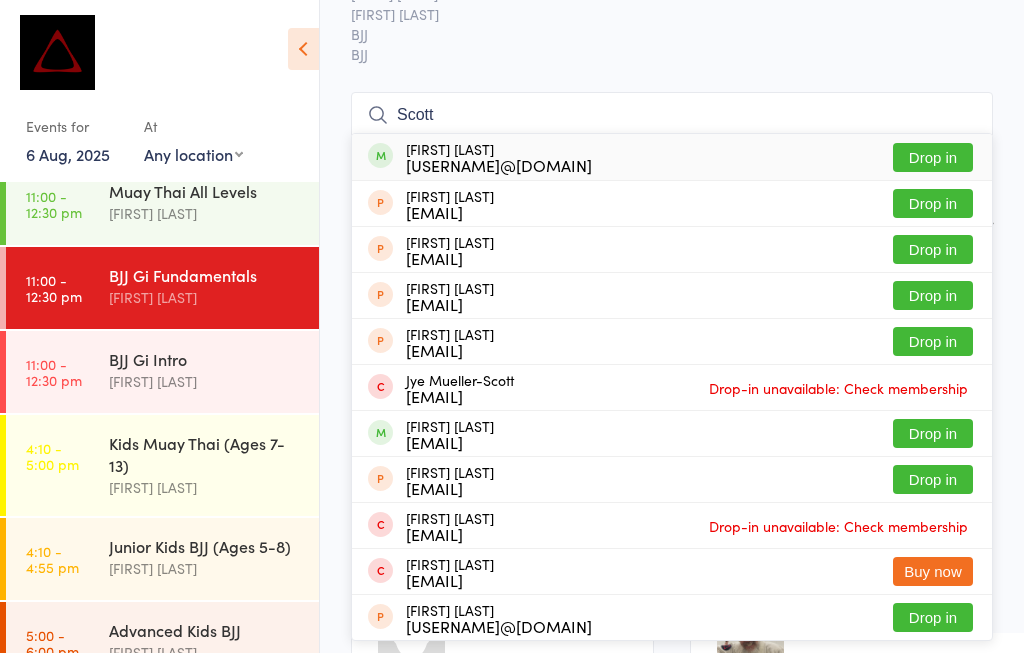 type on "Scott" 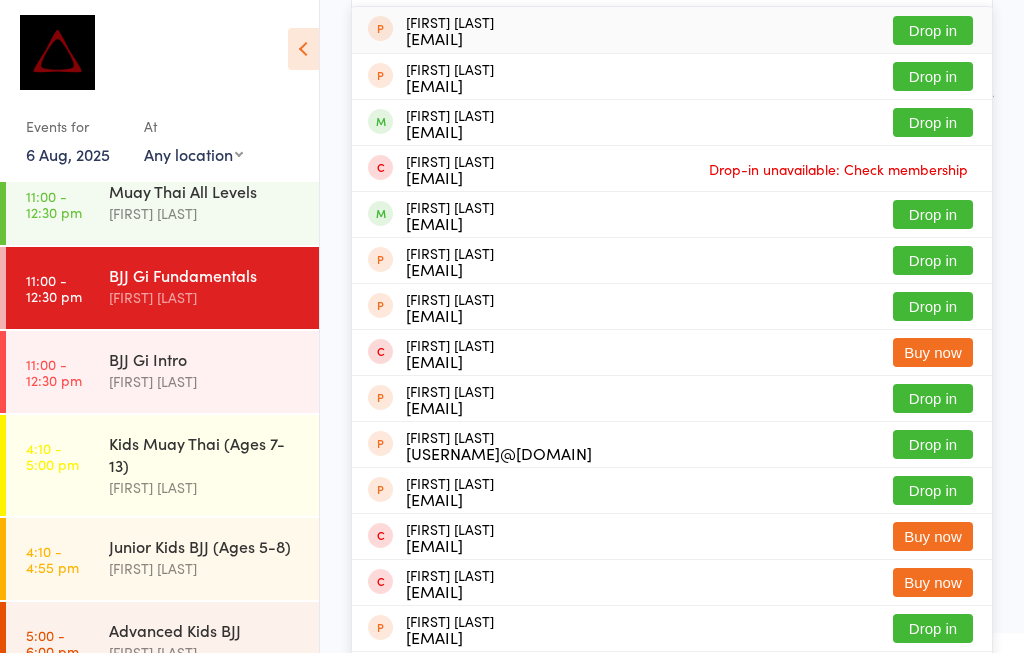 scroll, scrollTop: 217, scrollLeft: 0, axis: vertical 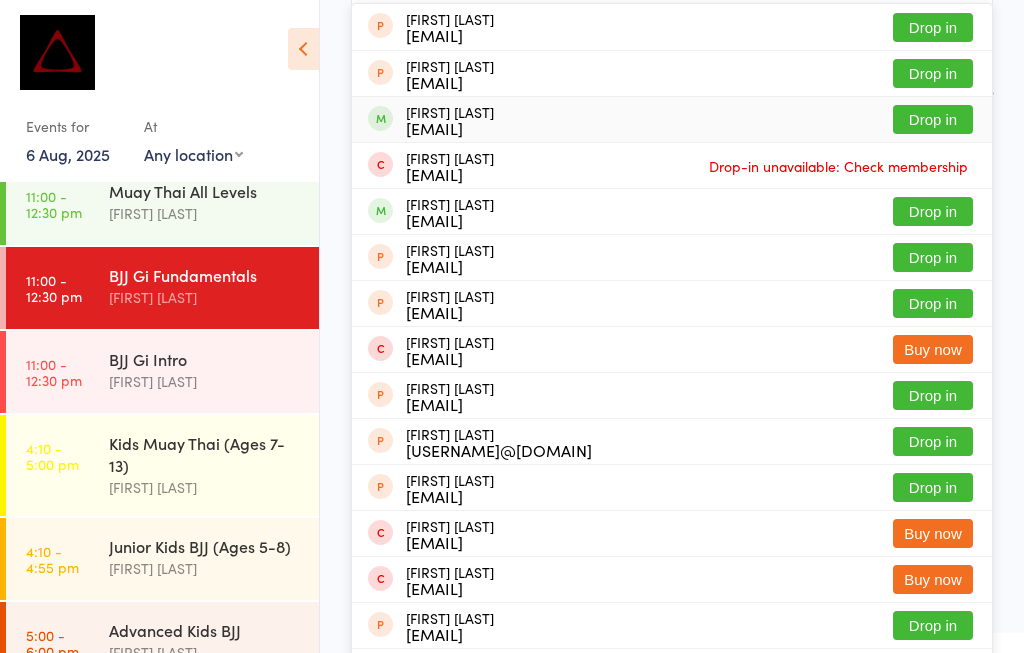 type on "[FIRST] [LAST]" 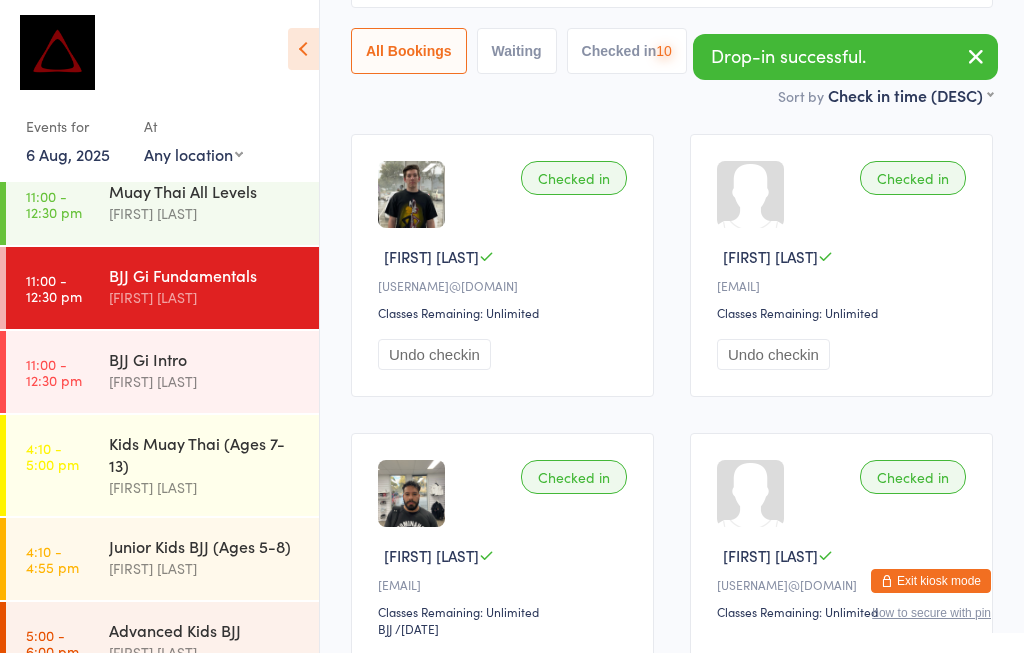 scroll, scrollTop: 77, scrollLeft: 0, axis: vertical 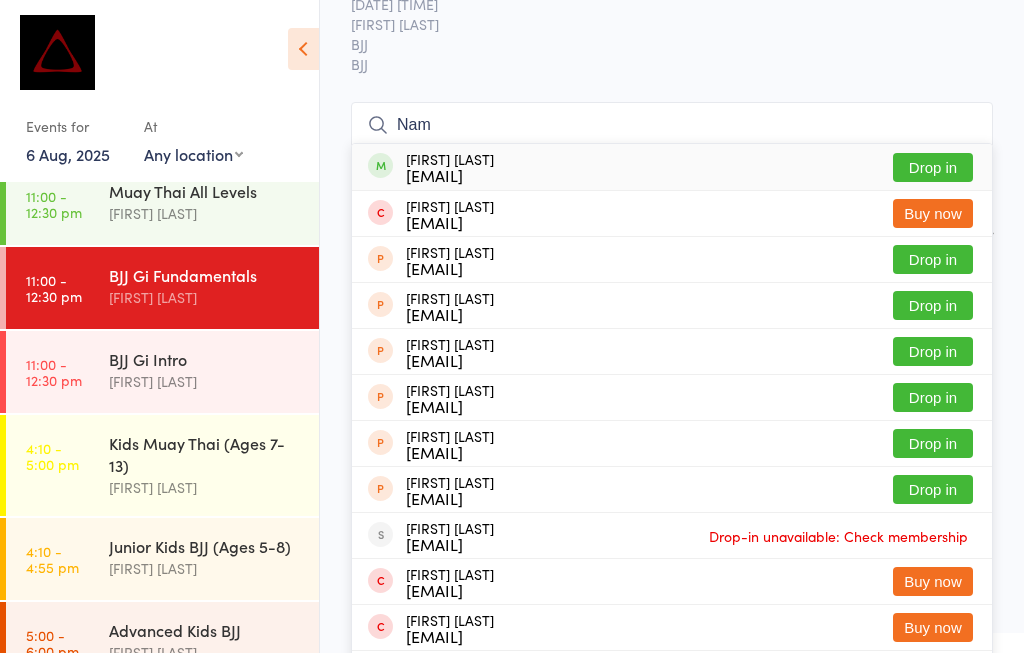 type on "Nam" 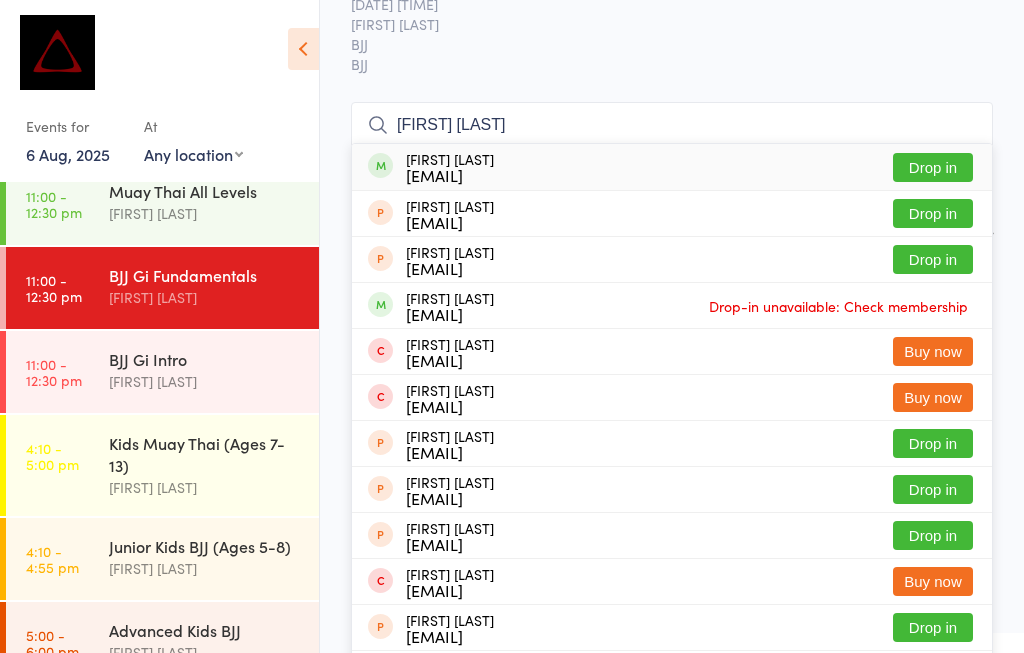 type on "[FIRST] [LAST]" 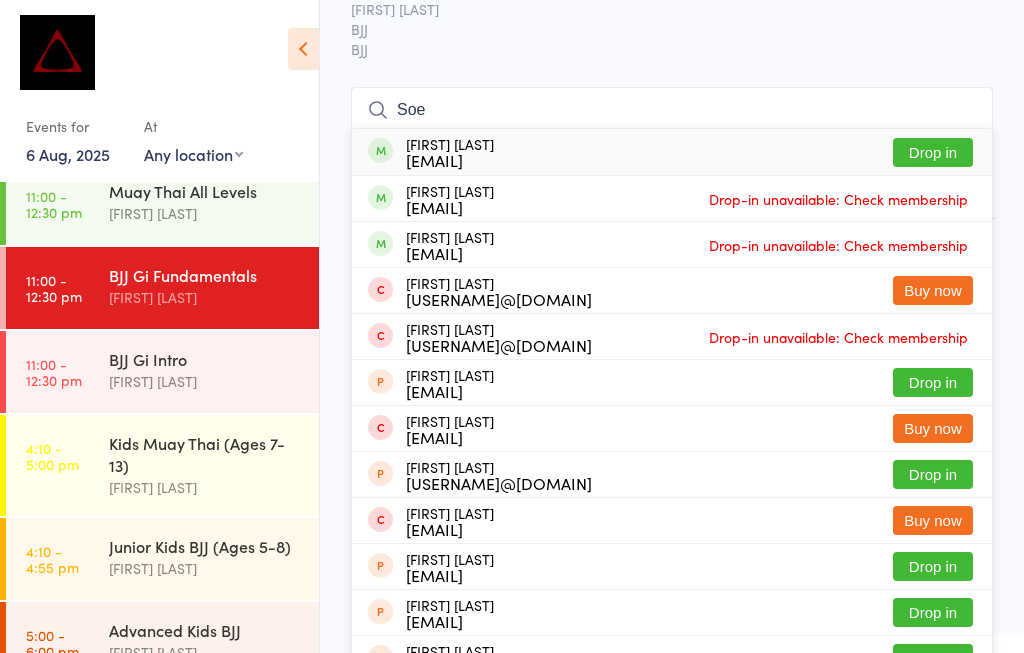 scroll, scrollTop: 103, scrollLeft: 0, axis: vertical 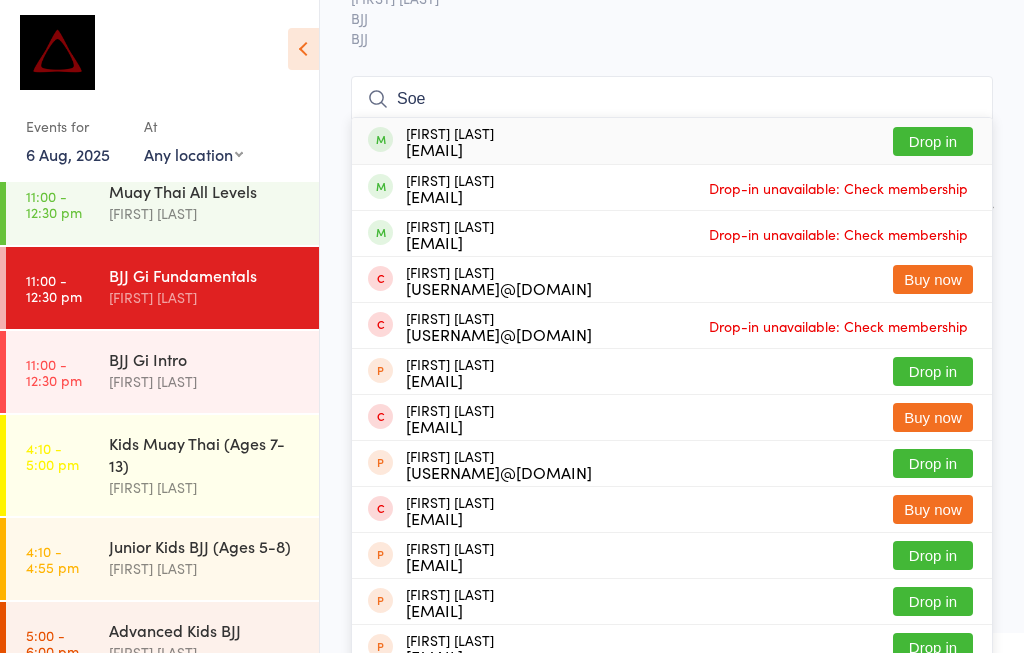type on "Soe" 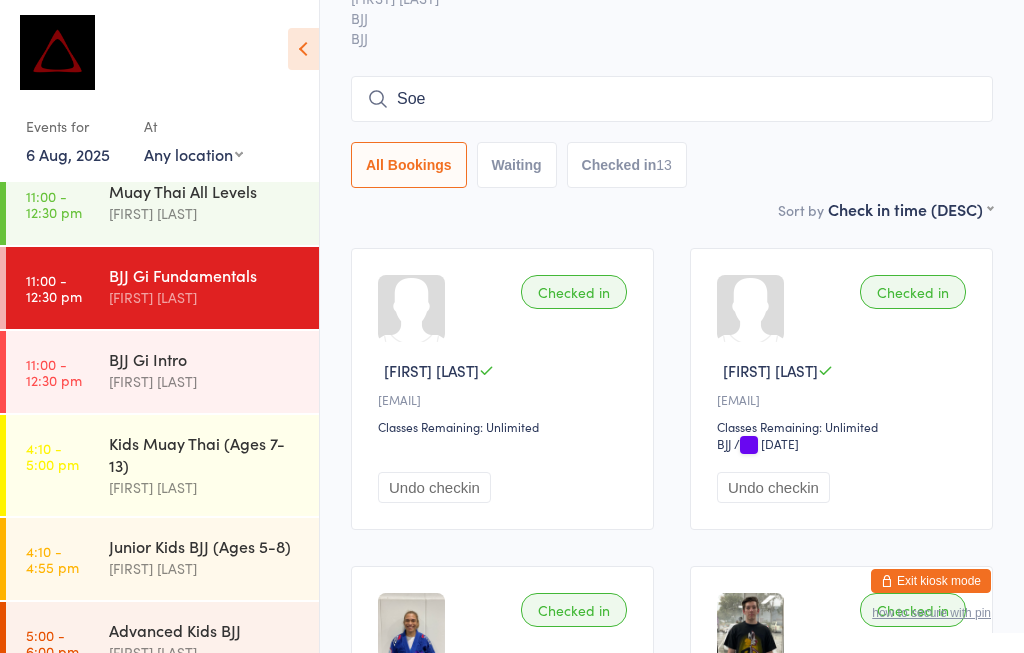 type 